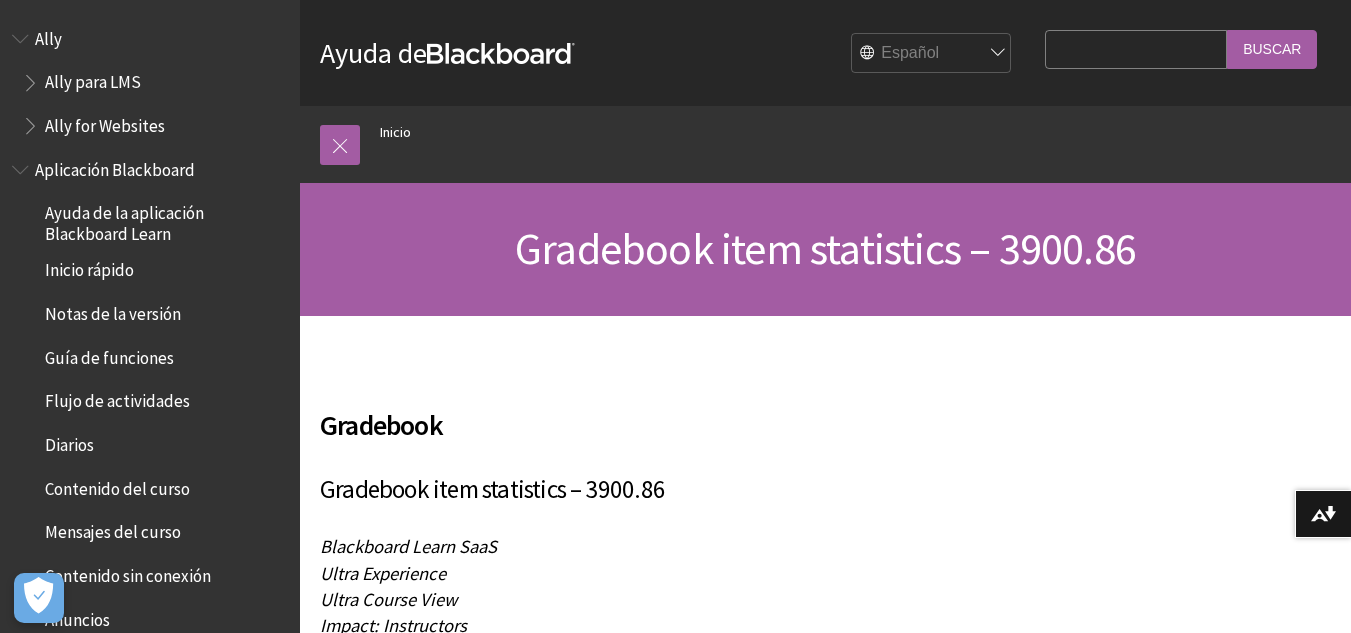 scroll, scrollTop: 0, scrollLeft: 0, axis: both 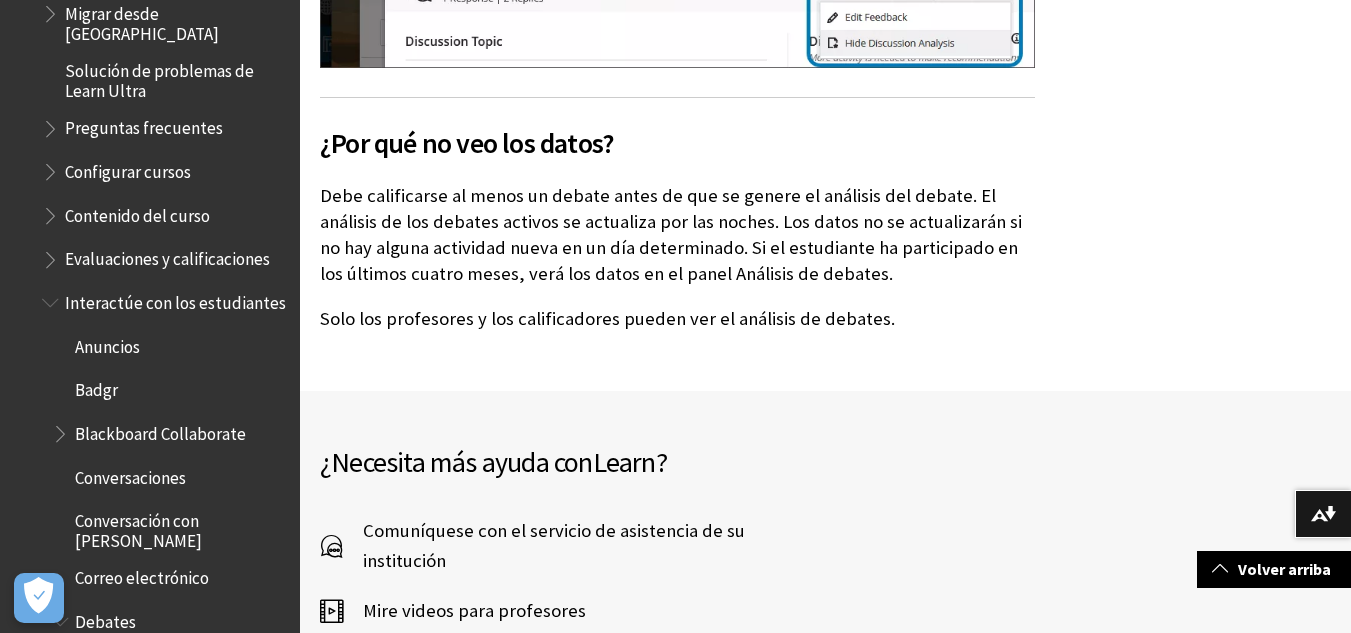 click on "Contenido del curso" at bounding box center (165, 216) 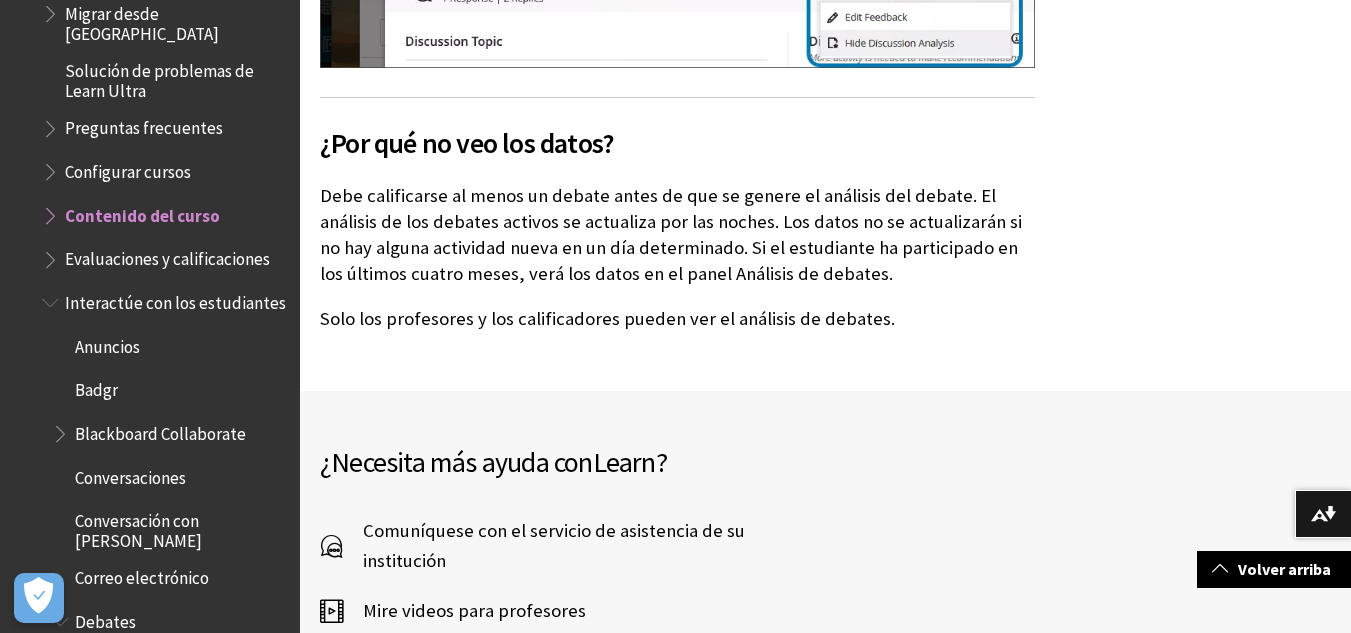 click on "Evaluaciones y calificaciones" at bounding box center [167, 256] 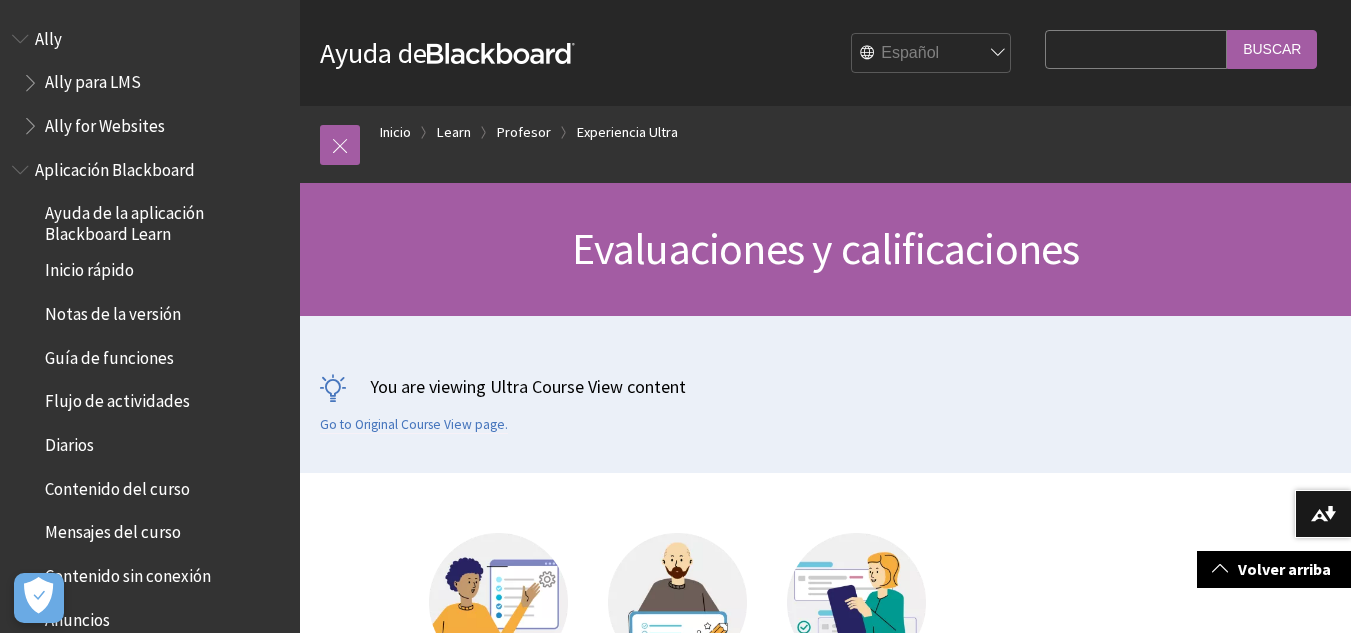 scroll, scrollTop: 344, scrollLeft: 0, axis: vertical 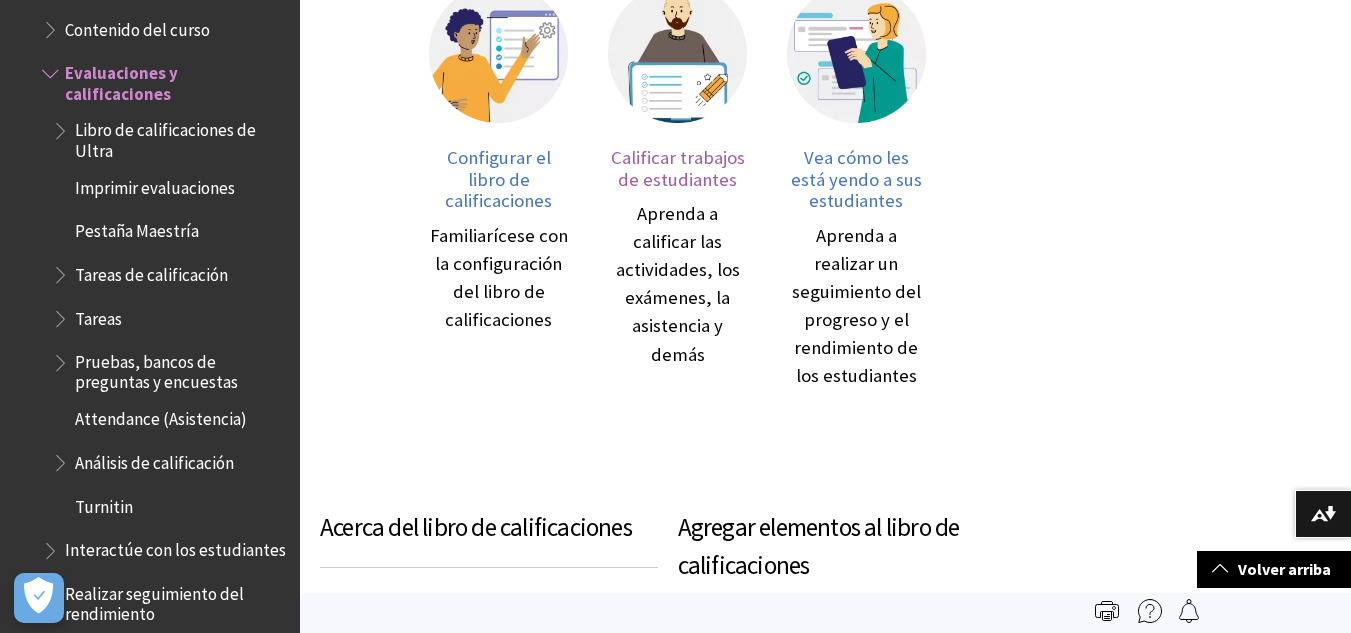 click on "Calificar trabajos de estudiantes" at bounding box center (678, 168) 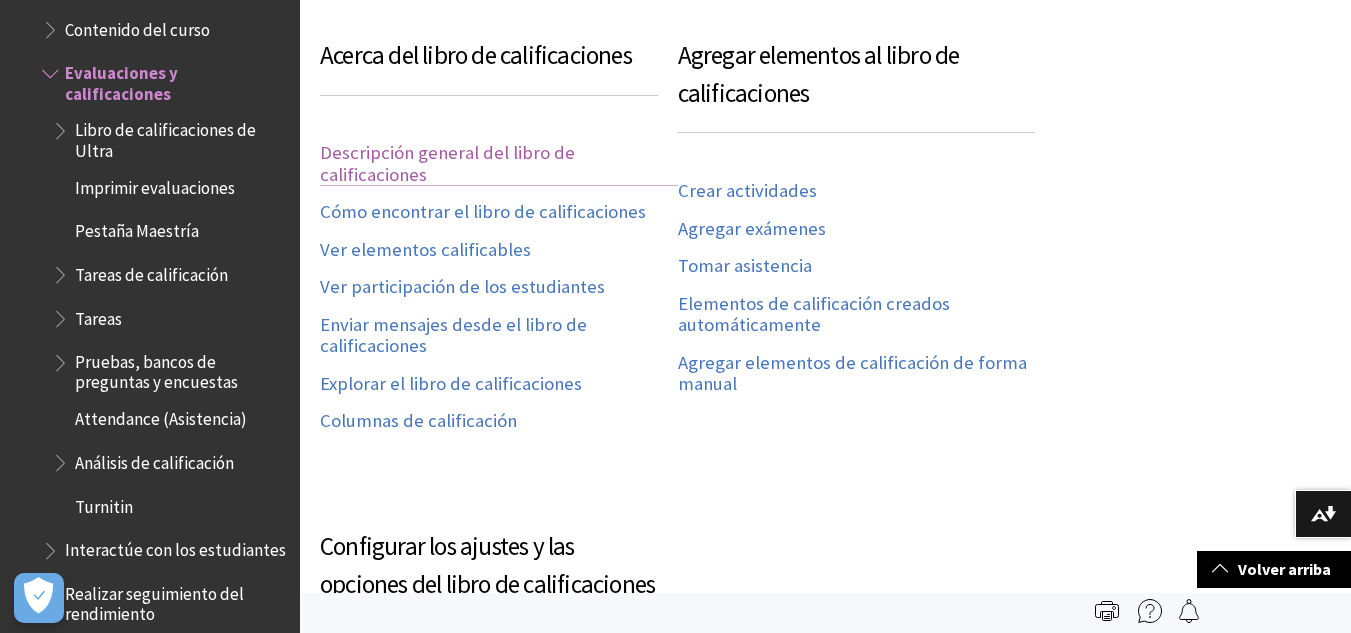 scroll, scrollTop: 1016, scrollLeft: 0, axis: vertical 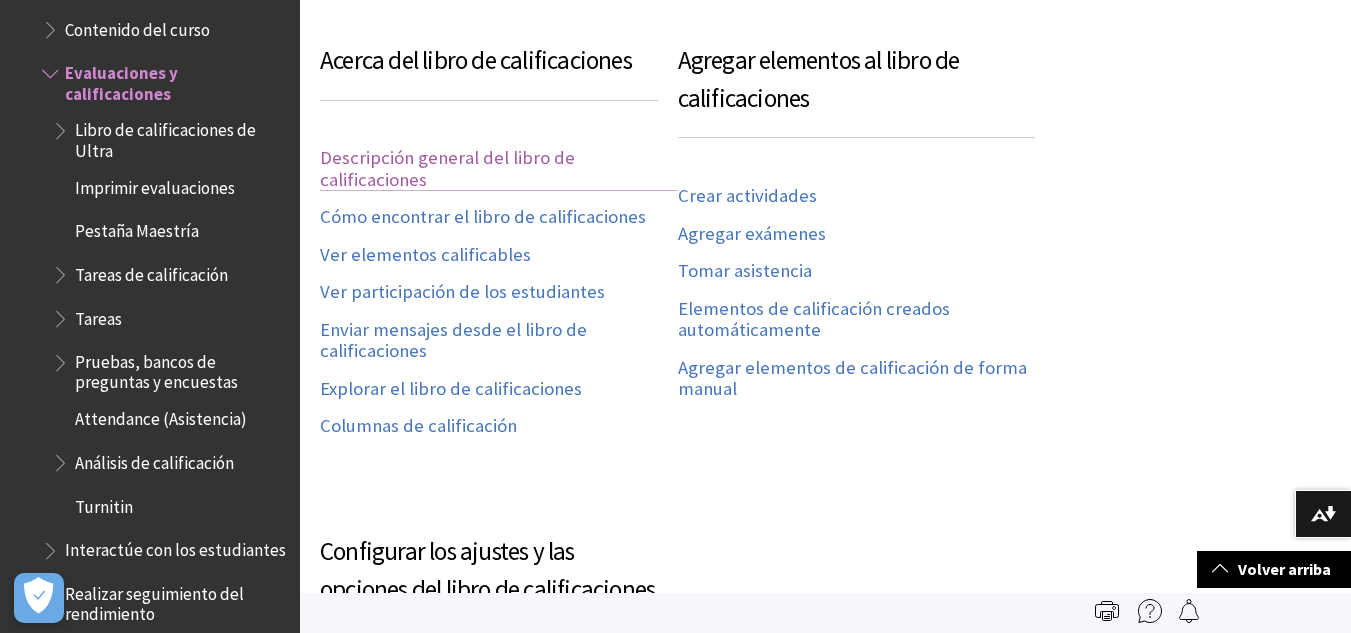 click on "Descripción general del libro de calificaciones" at bounding box center (499, 169) 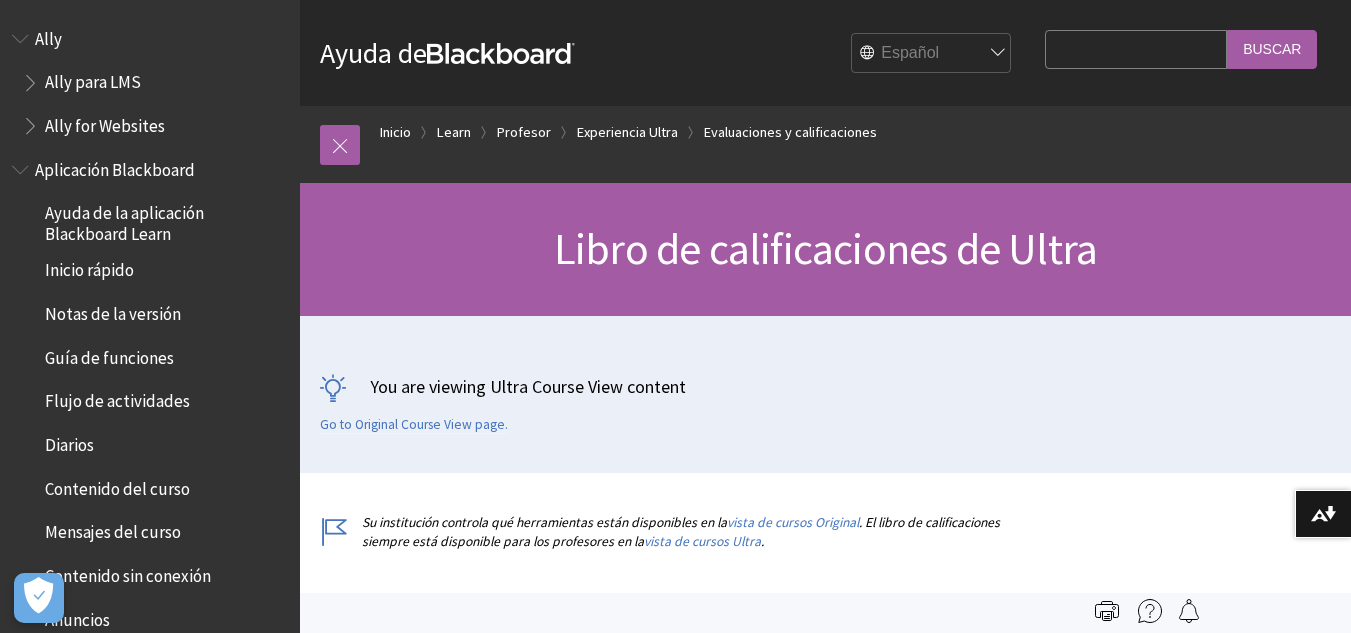 scroll, scrollTop: 1906, scrollLeft: 0, axis: vertical 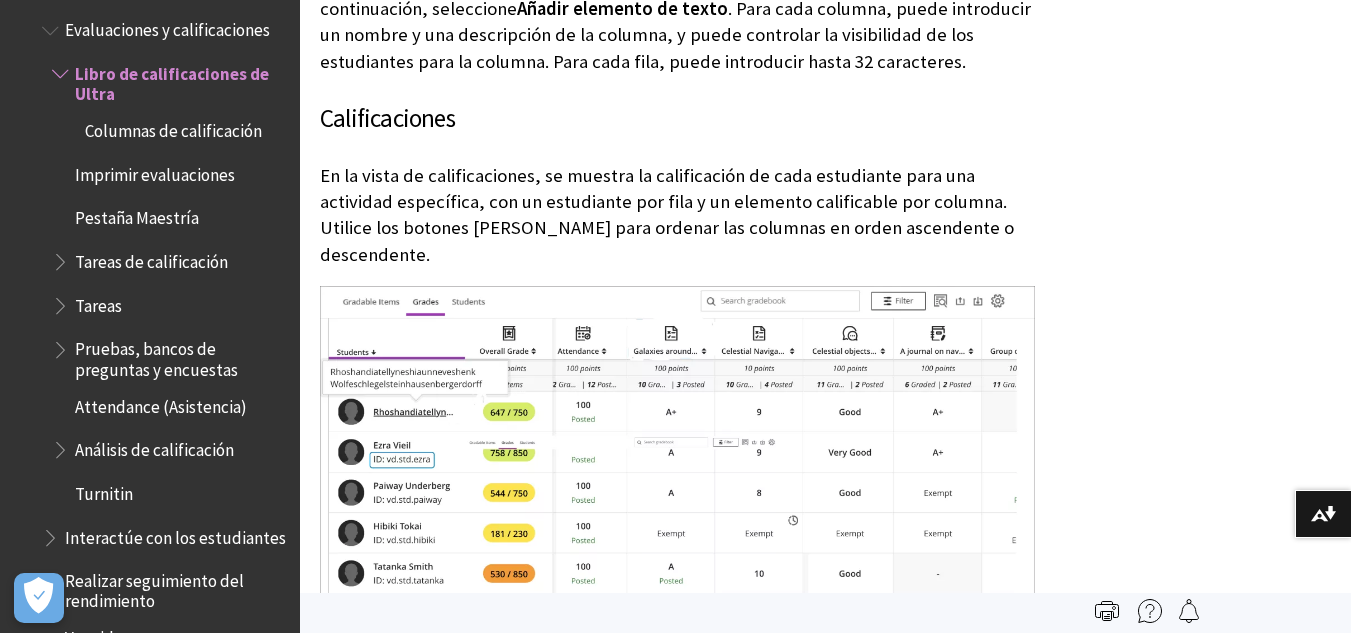 drag, startPoint x: 1343, startPoint y: 134, endPoint x: 1358, endPoint y: 133, distance: 15.033297 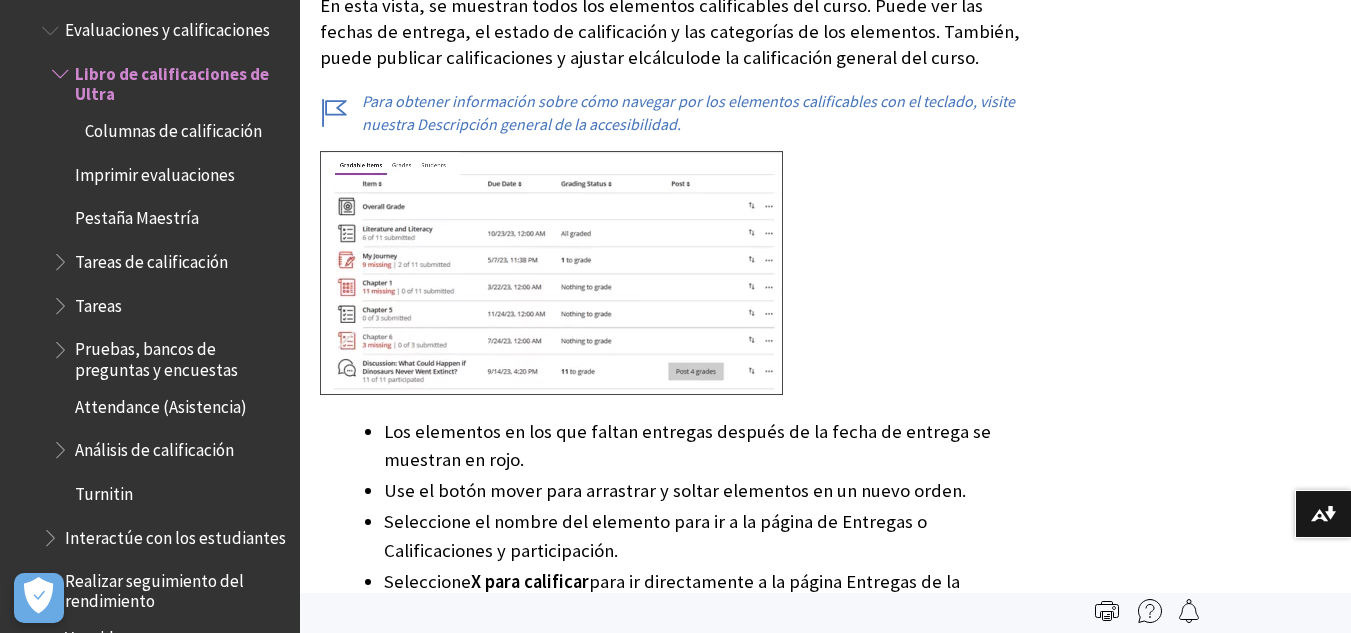 scroll, scrollTop: 2263, scrollLeft: 0, axis: vertical 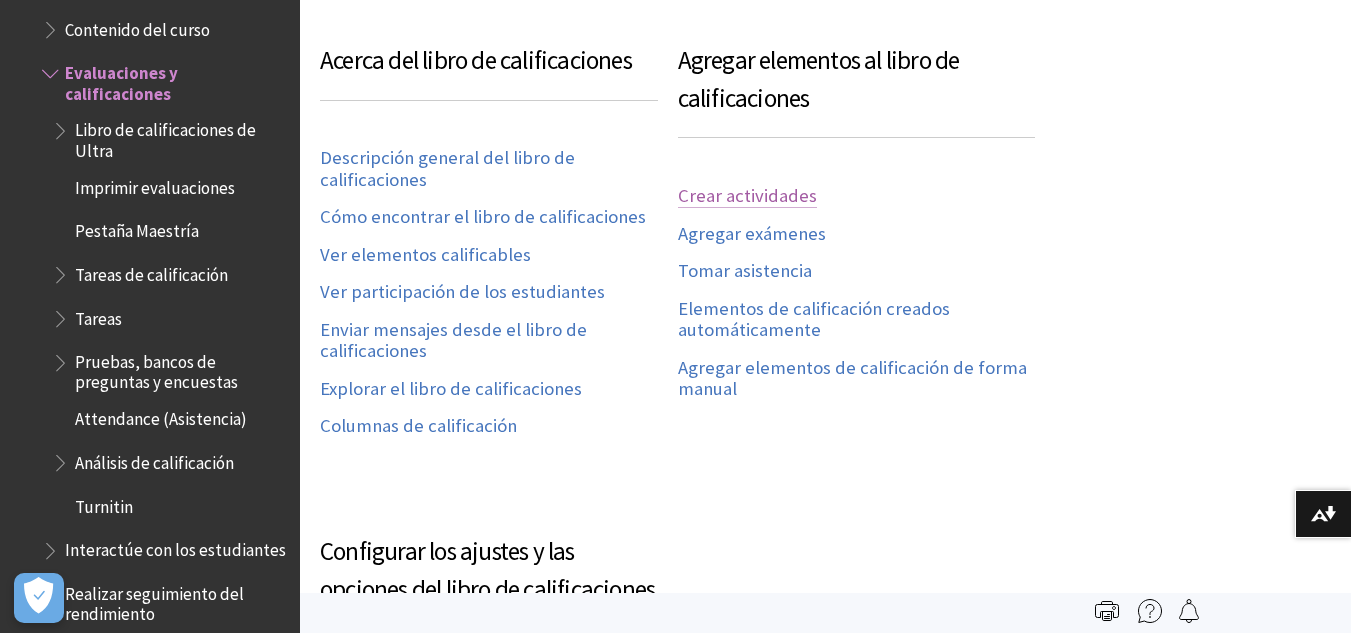 click on "Crear actividades" at bounding box center (747, 196) 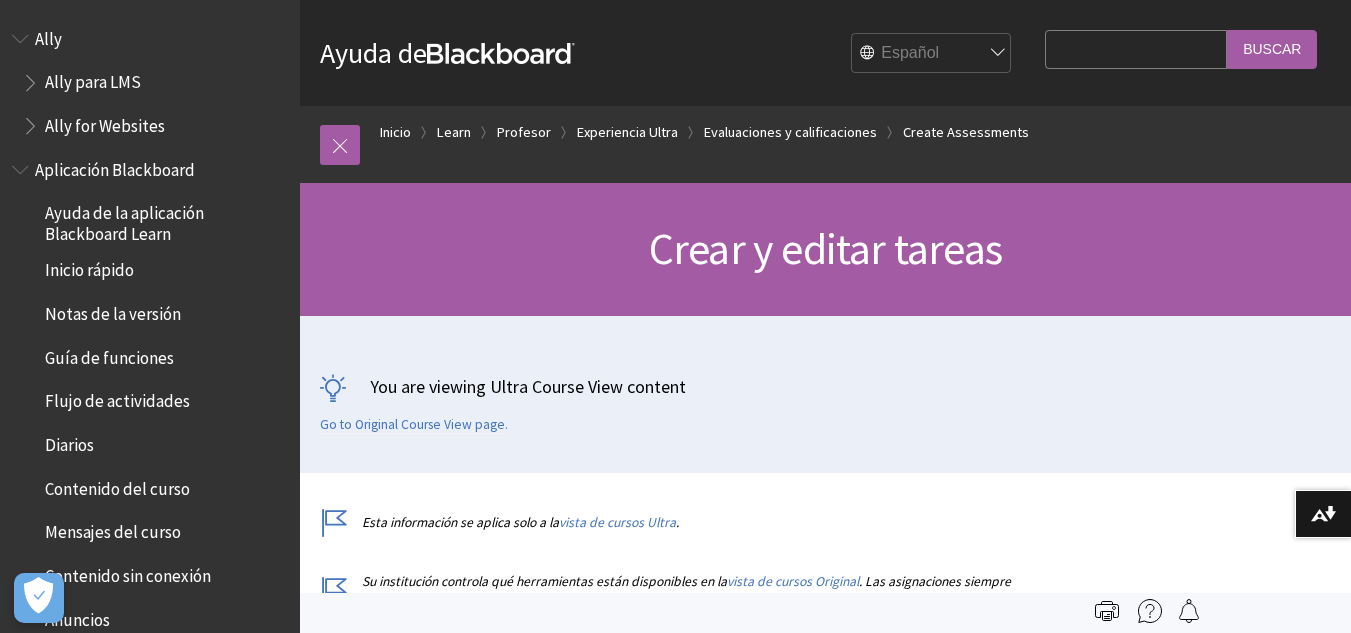 scroll, scrollTop: 0, scrollLeft: 0, axis: both 